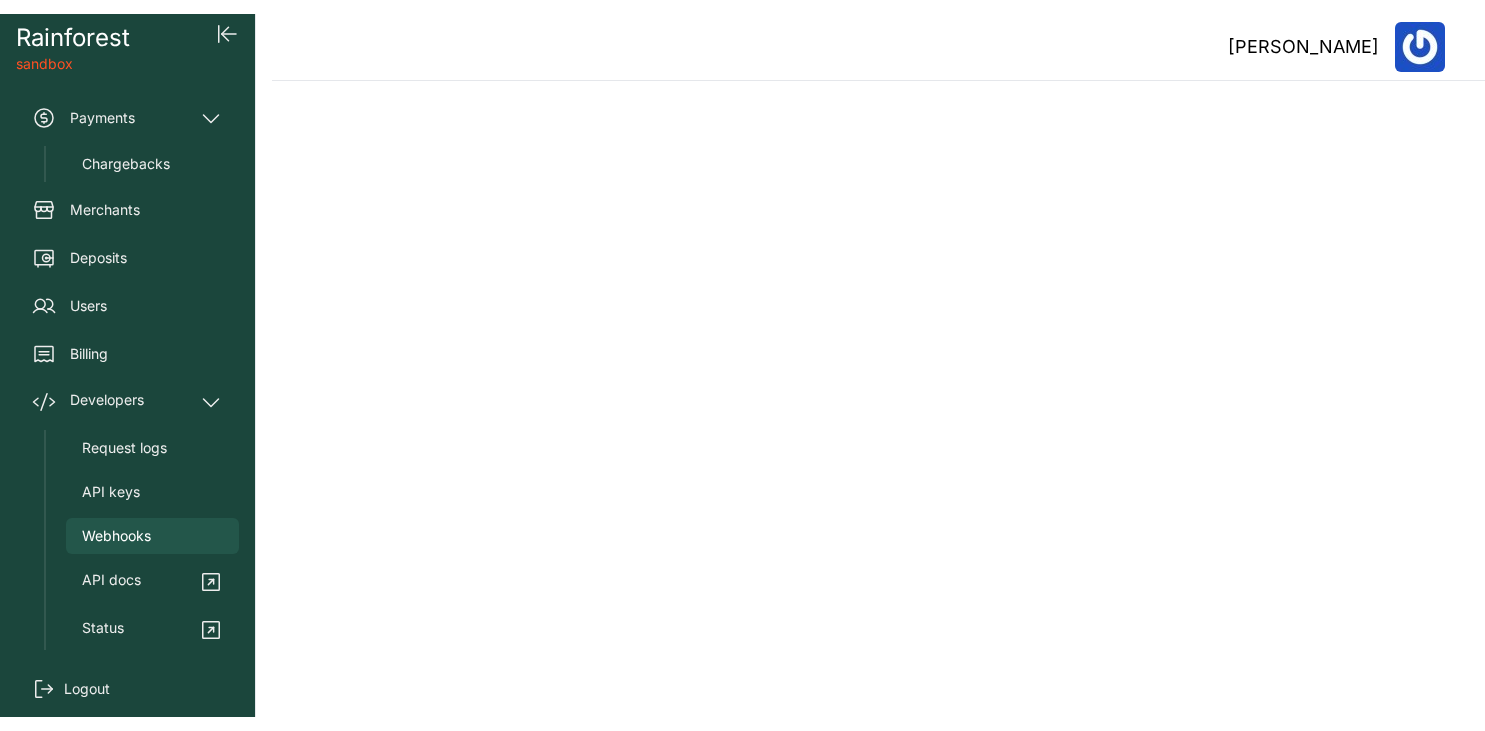 scroll, scrollTop: 0, scrollLeft: 0, axis: both 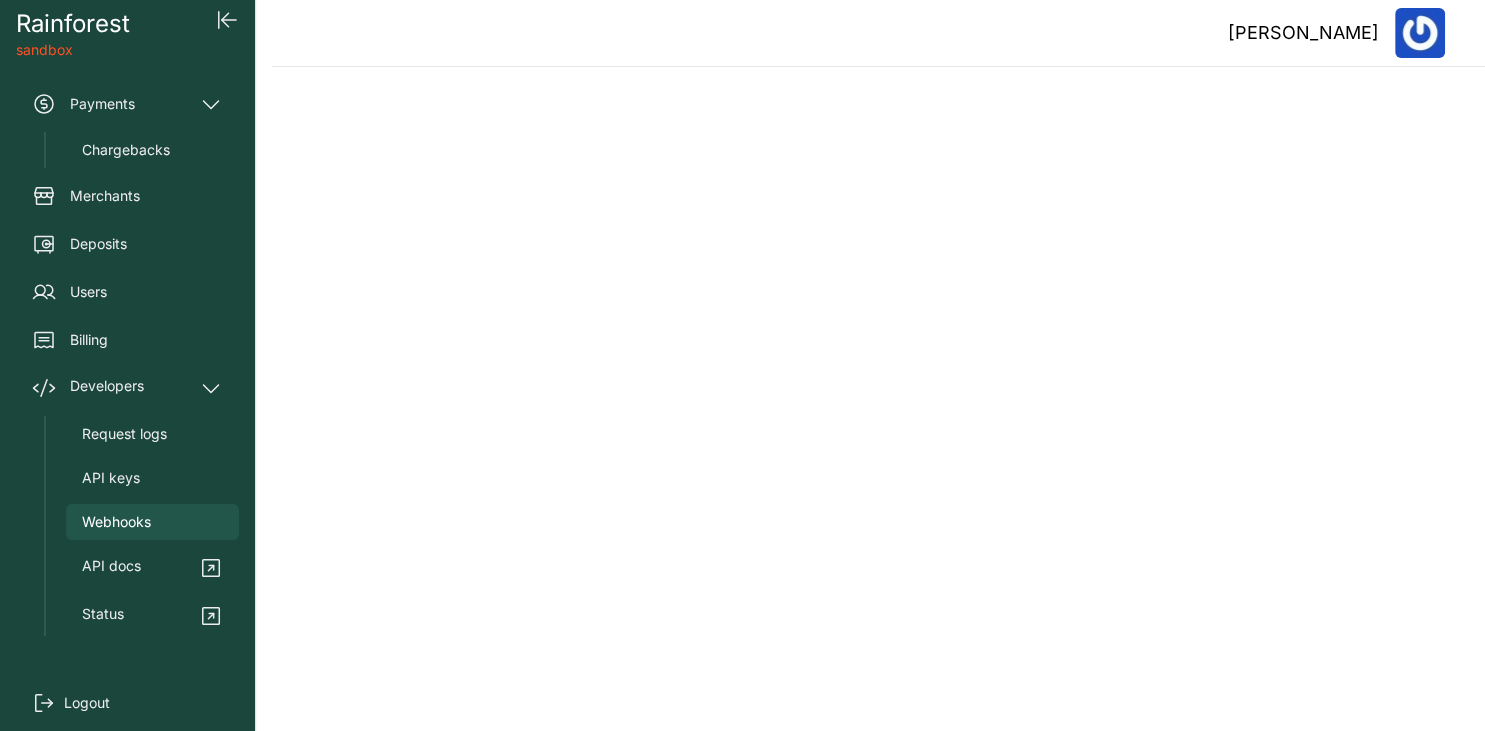 click on "Webhooks" at bounding box center (116, 522) 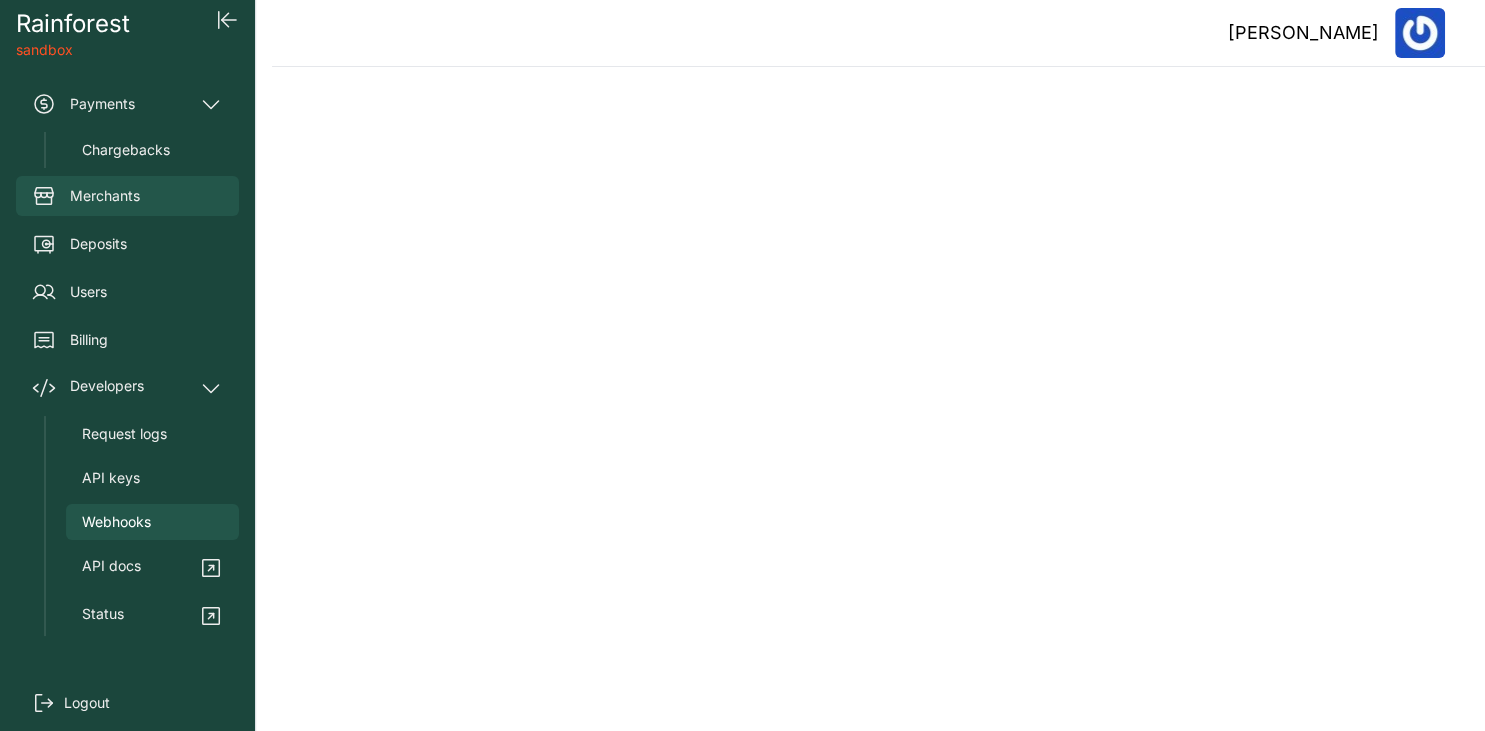 click on "Merchants" at bounding box center (105, 196) 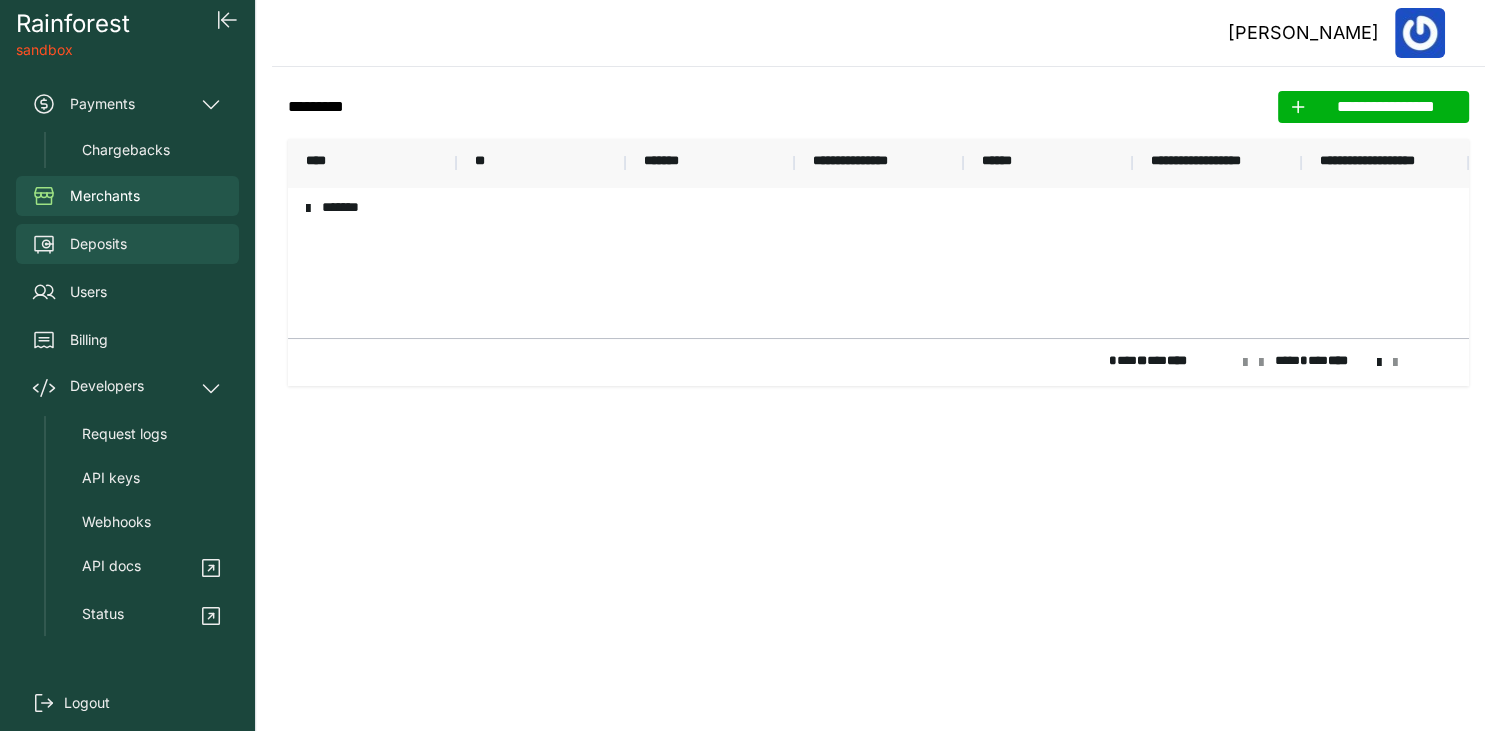 click on "Deposits" at bounding box center [127, 244] 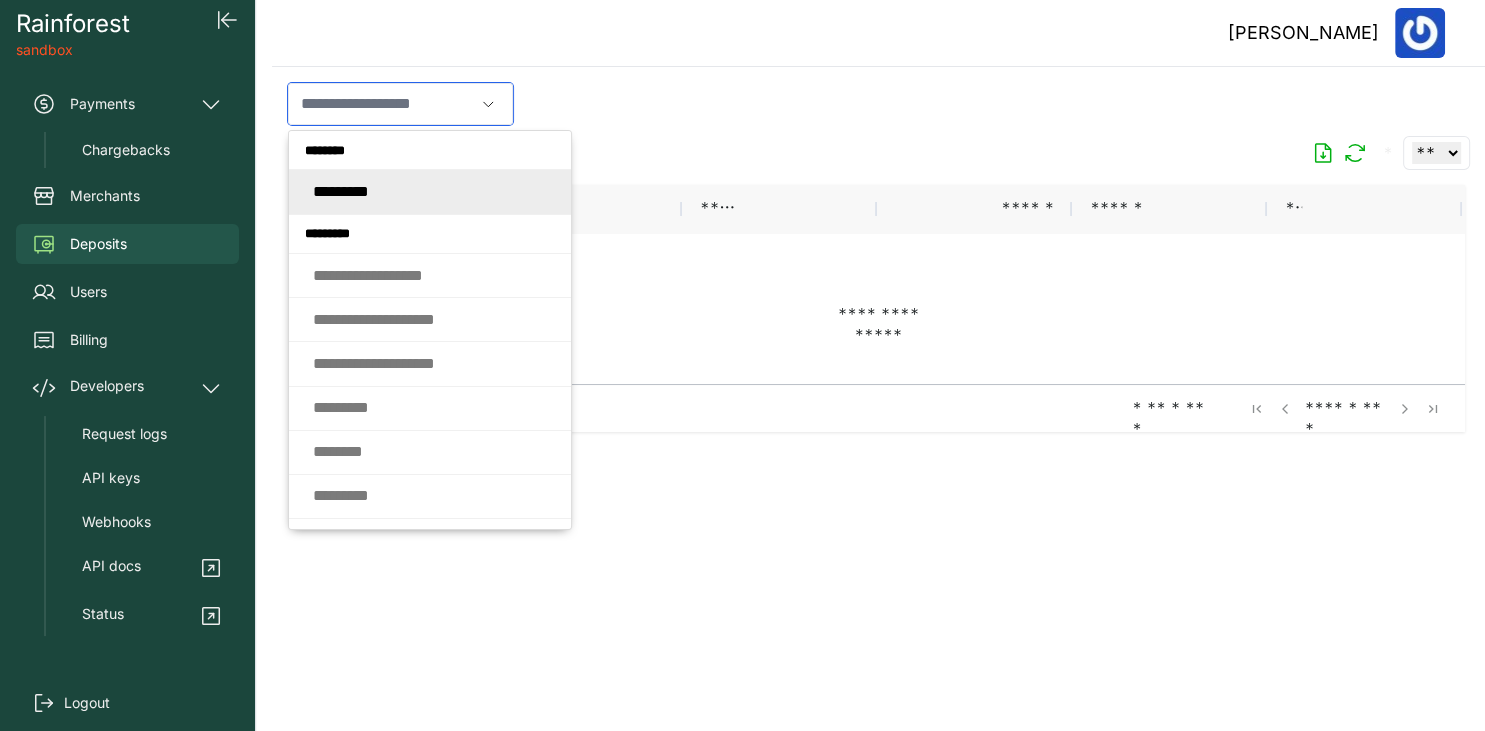 click at bounding box center (381, 104) 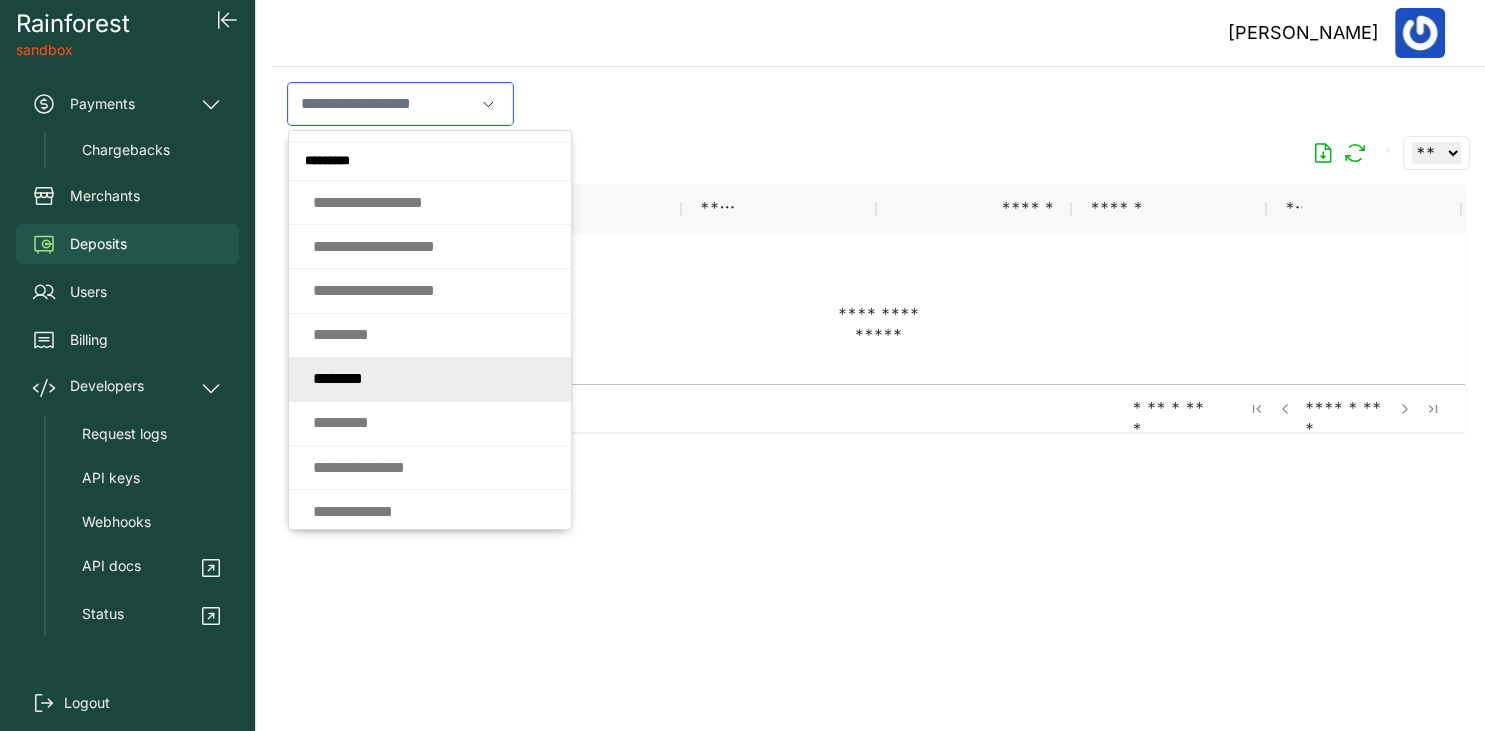 scroll, scrollTop: 163, scrollLeft: 0, axis: vertical 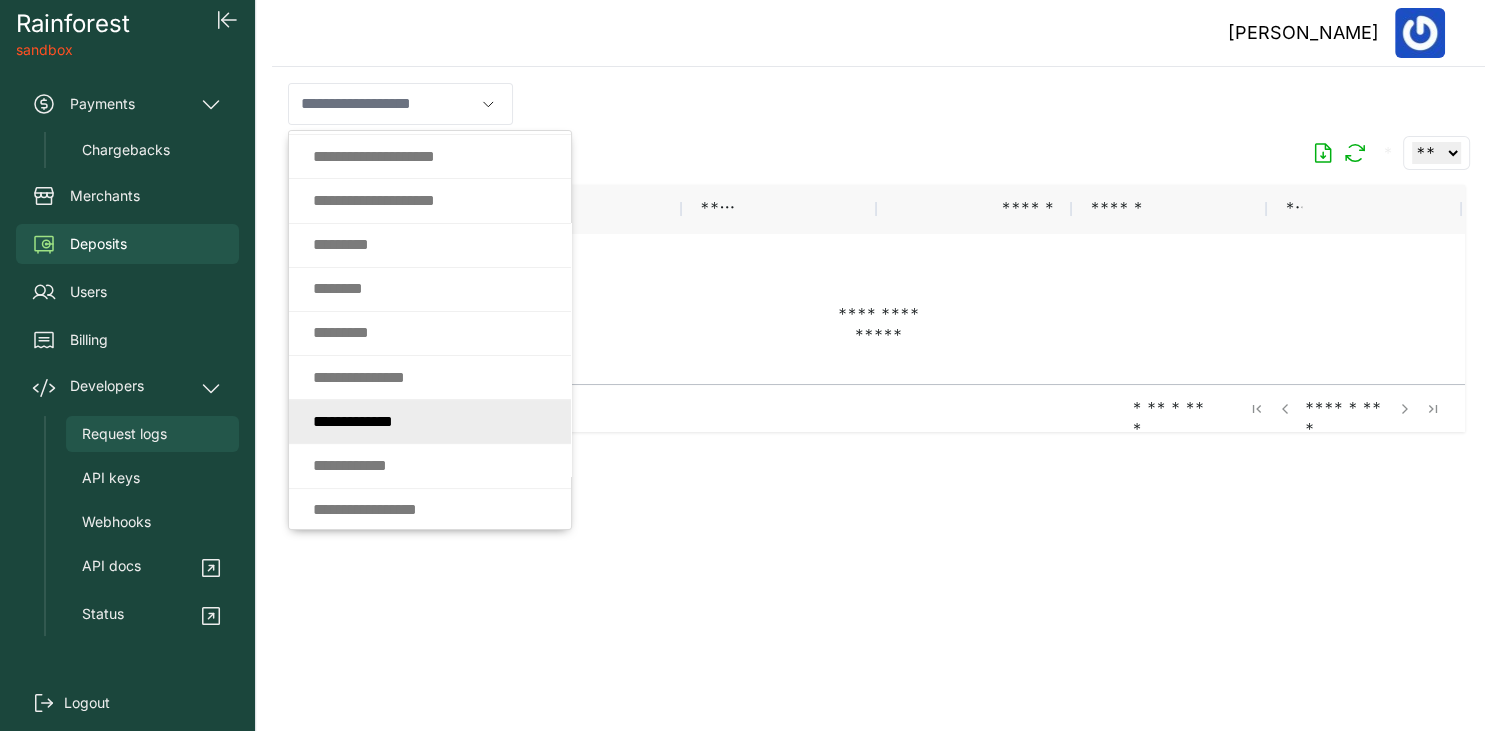 type on "*********" 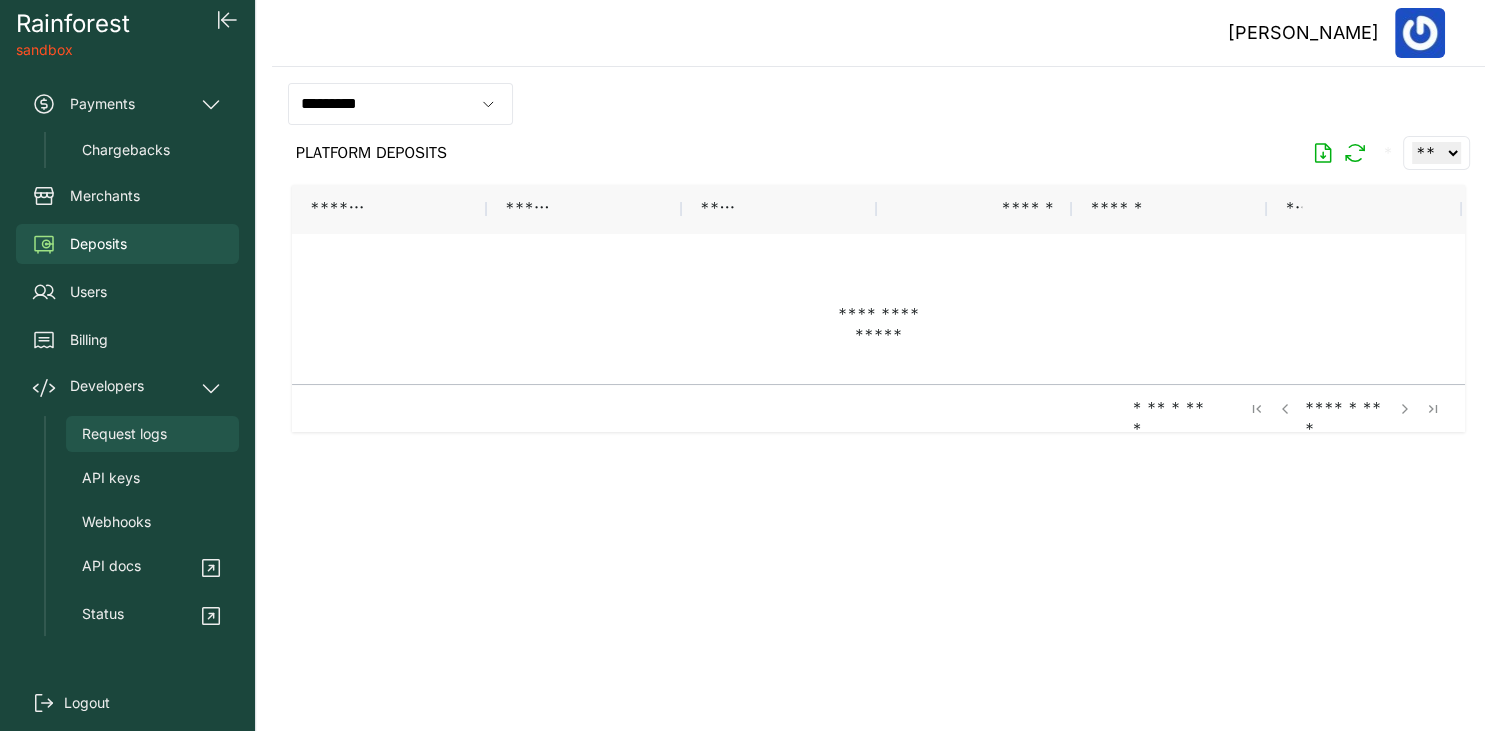 click on "Request logs" at bounding box center [152, 434] 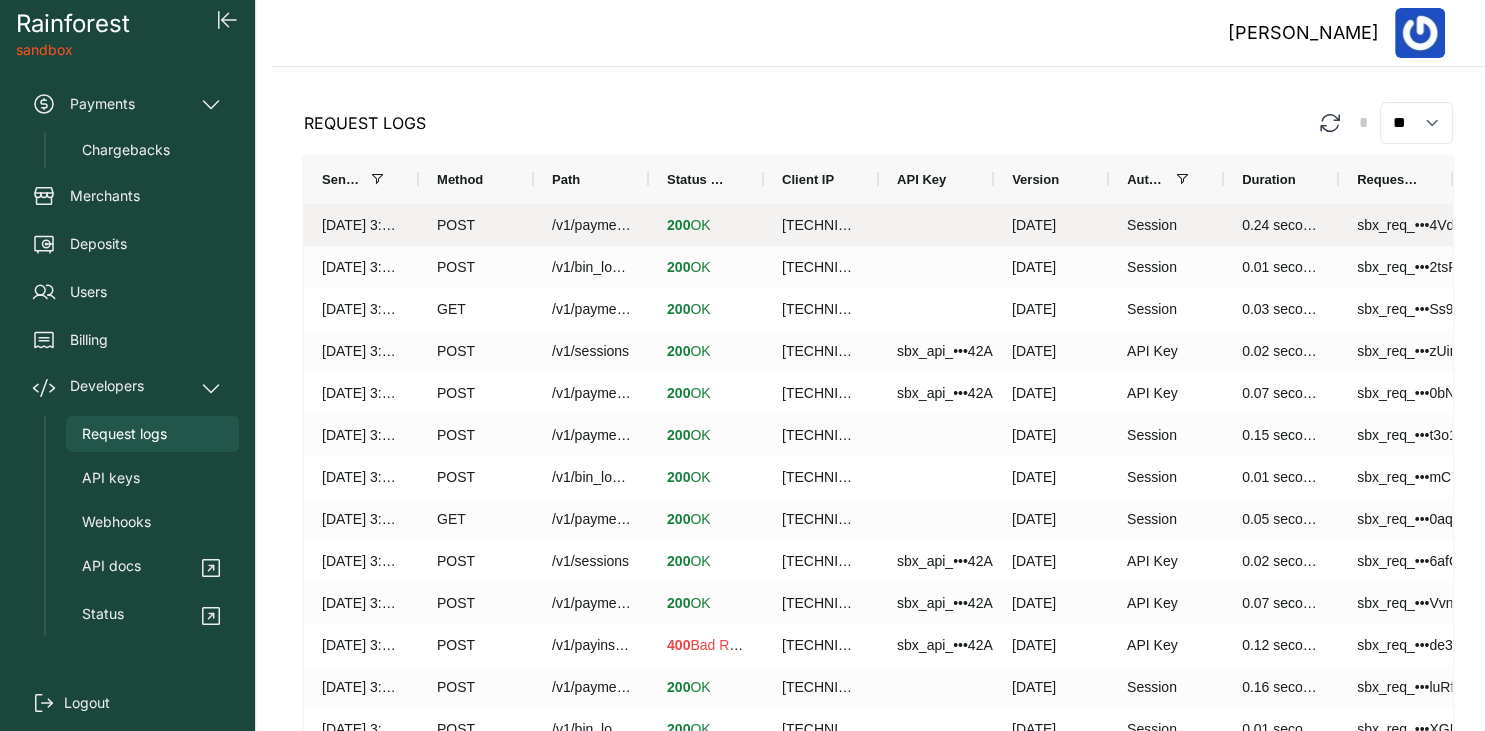 click on "[DATE] 3:27 PM GMT+5:30" at bounding box center (361, 225) 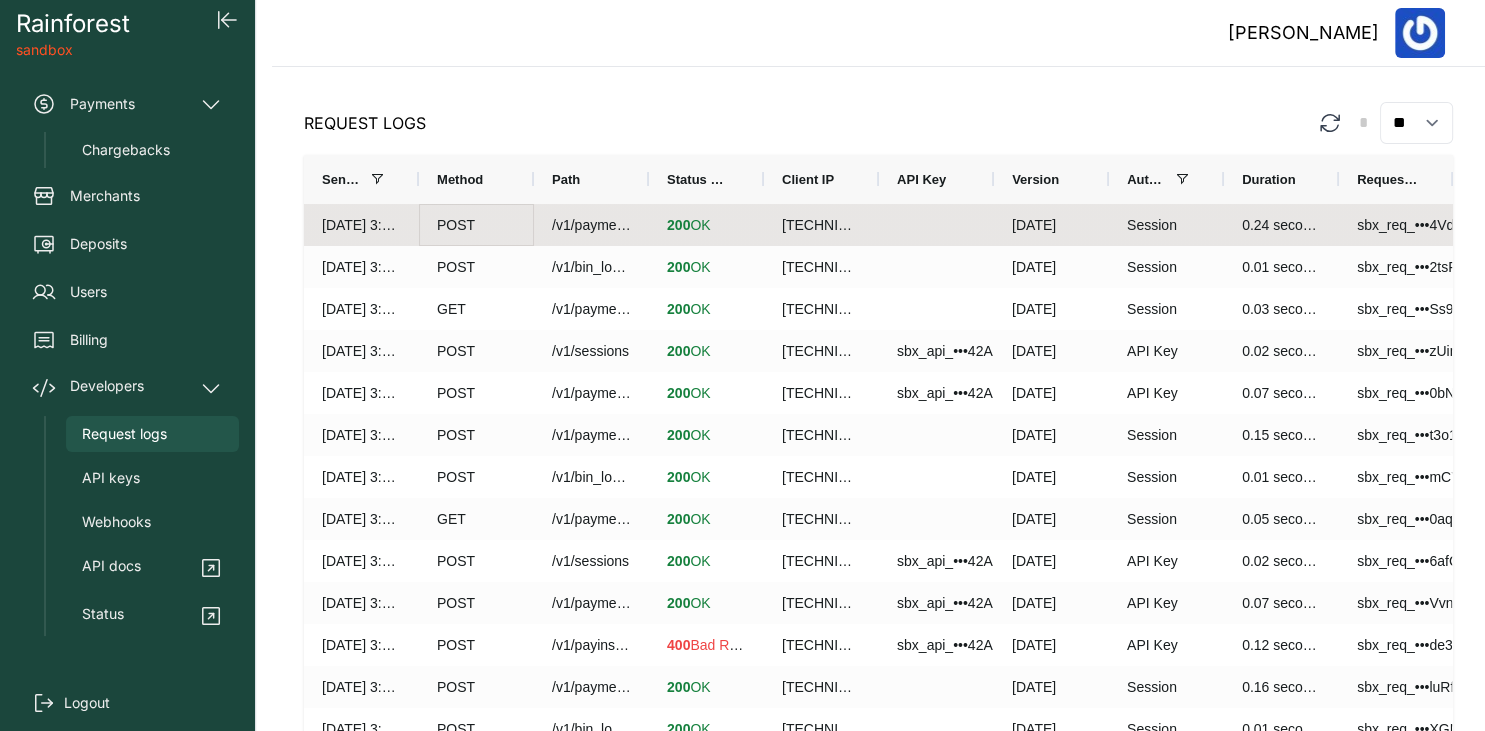 click on "POST" at bounding box center [476, 225] 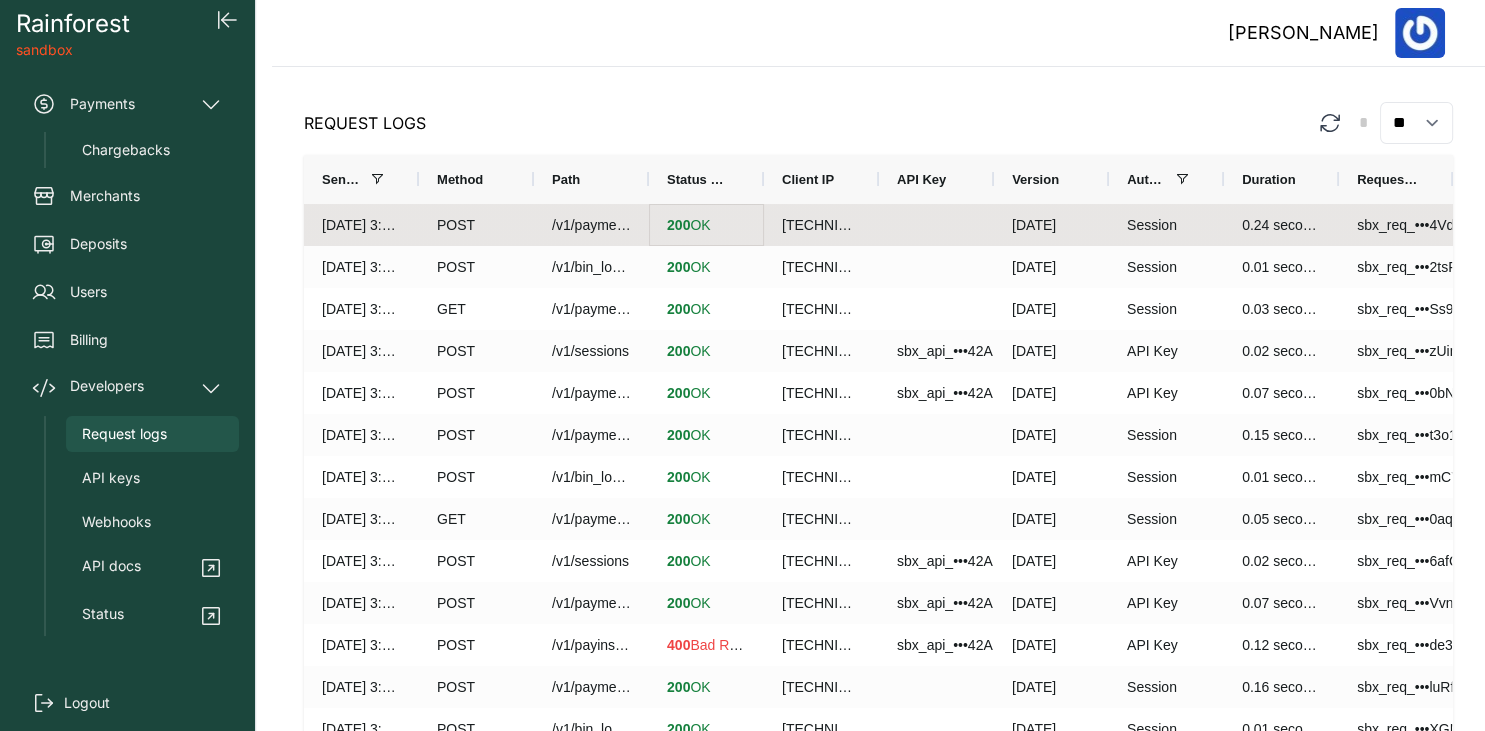 click on "200  OK" at bounding box center [706, 225] 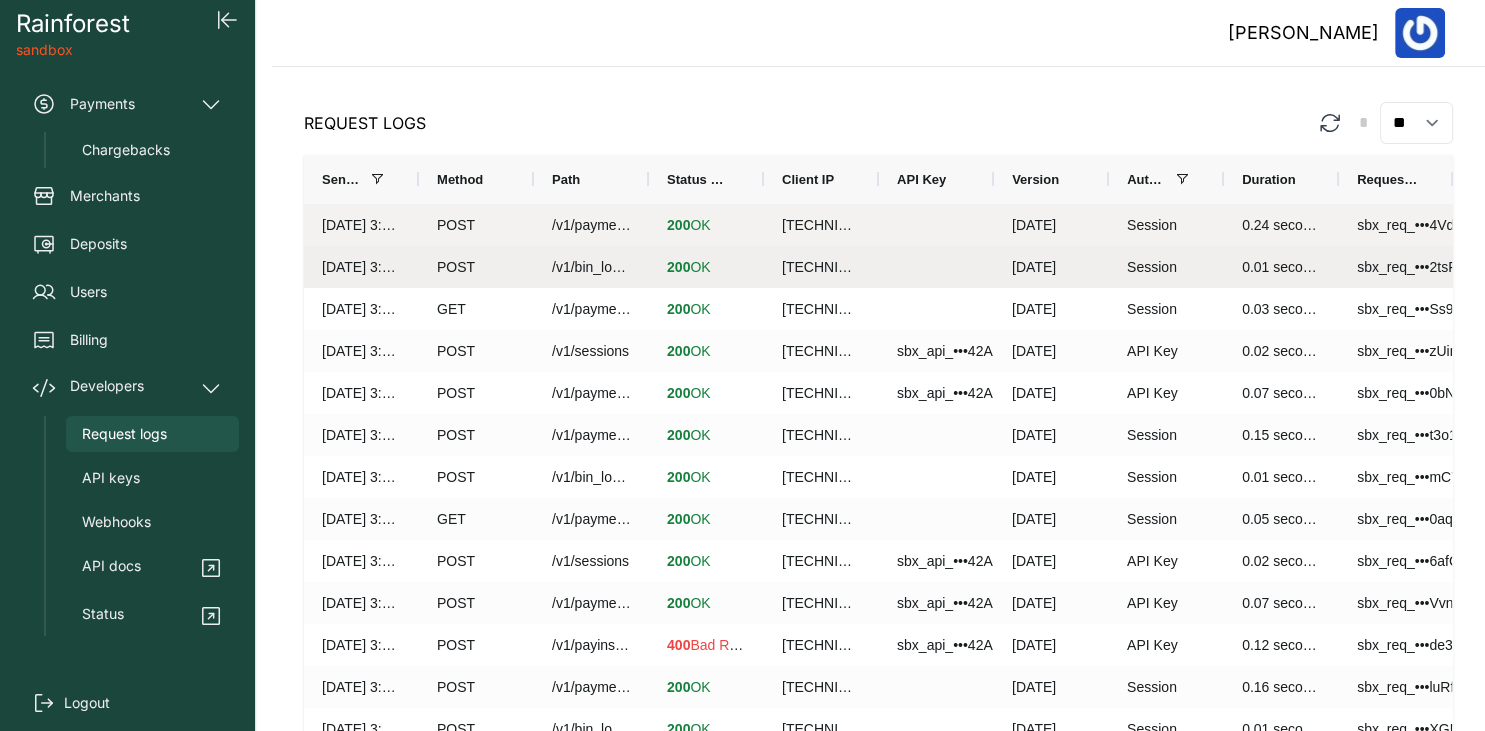 click on "200  OK" at bounding box center [689, 267] 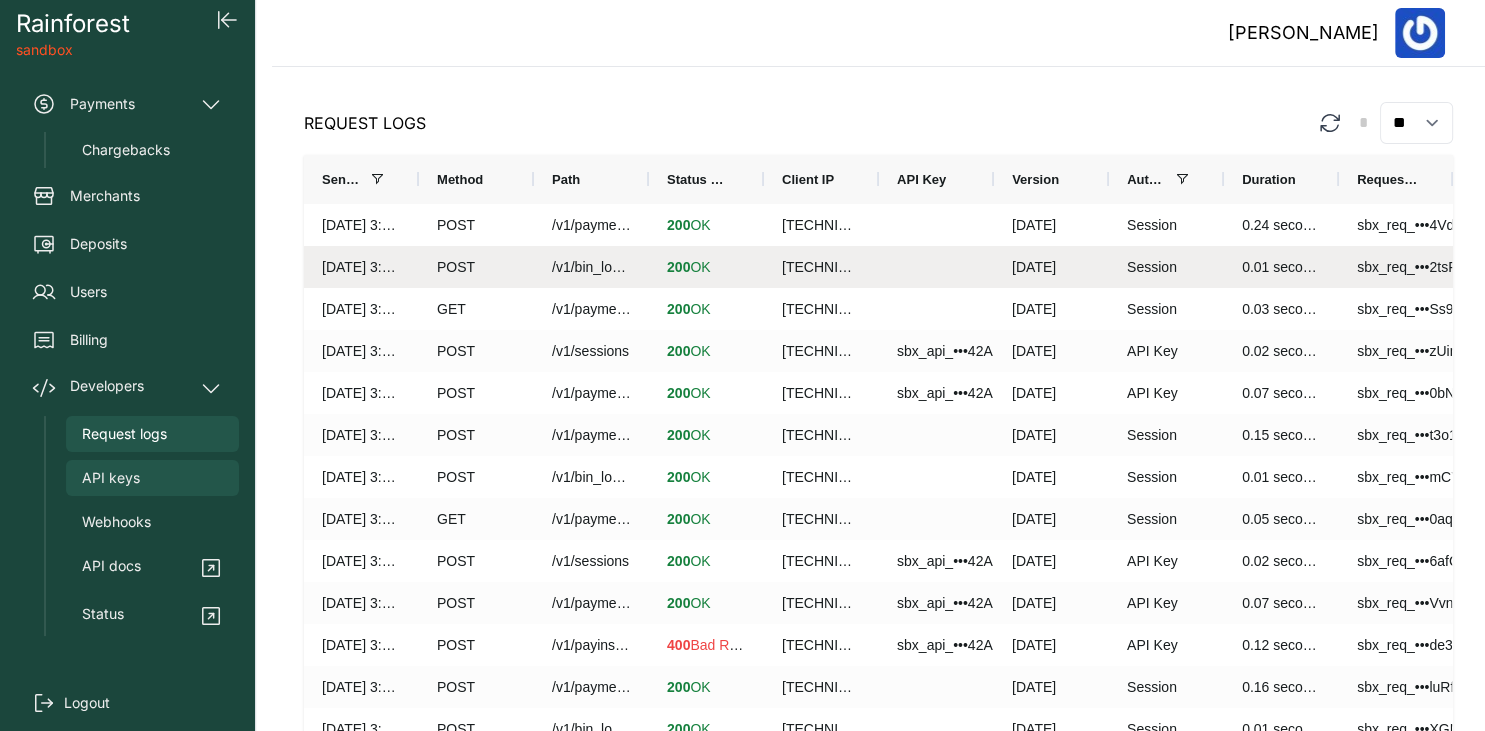 click on "API keys" at bounding box center (152, 478) 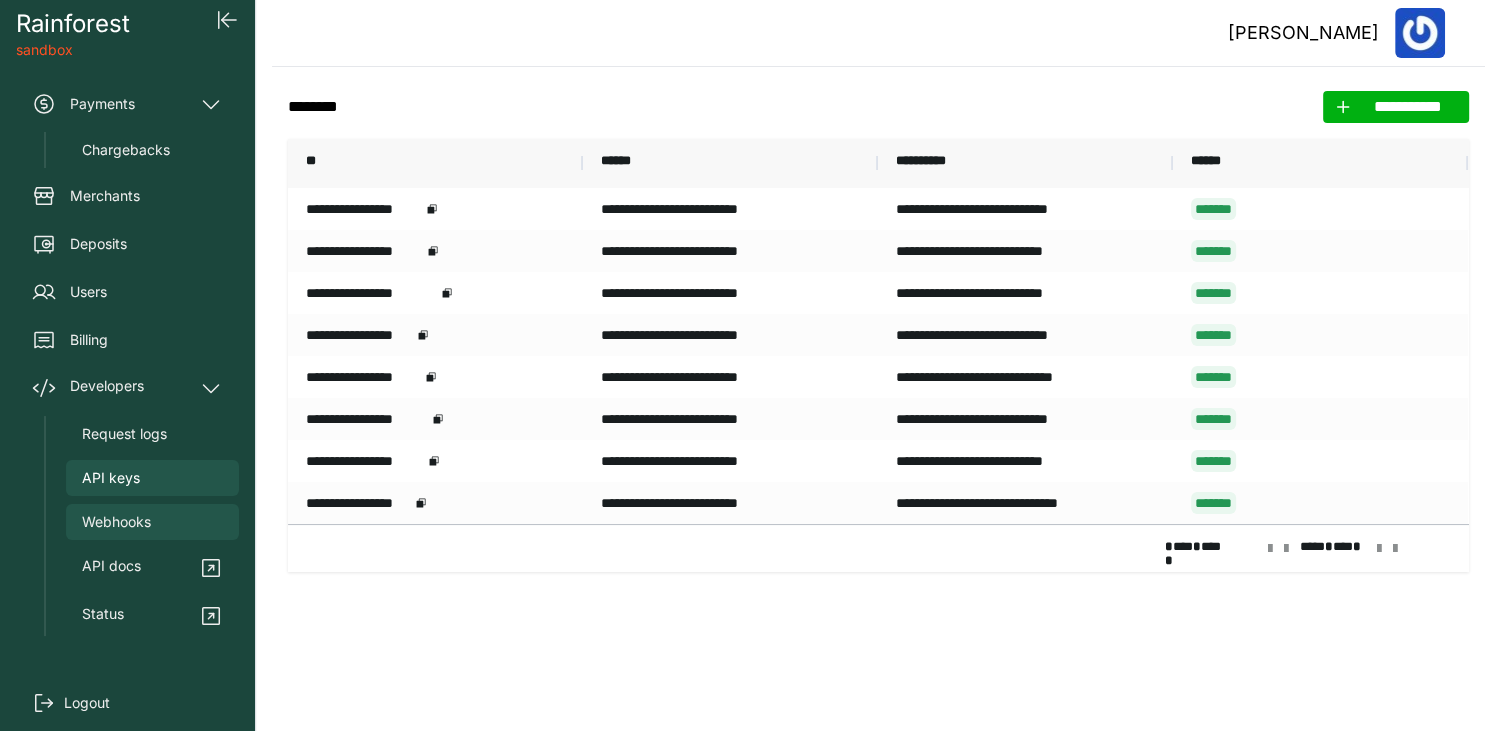 click on "Webhooks" at bounding box center [116, 522] 